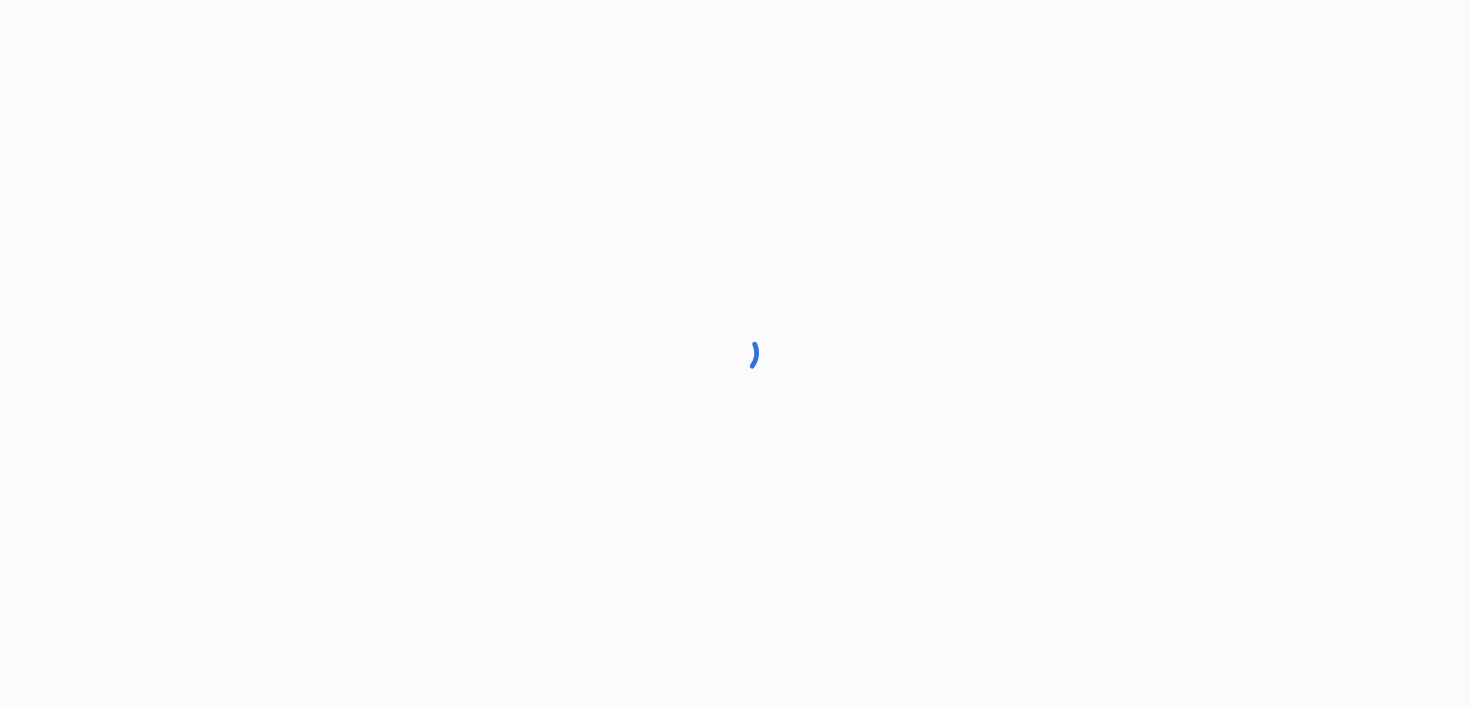 scroll, scrollTop: 0, scrollLeft: 0, axis: both 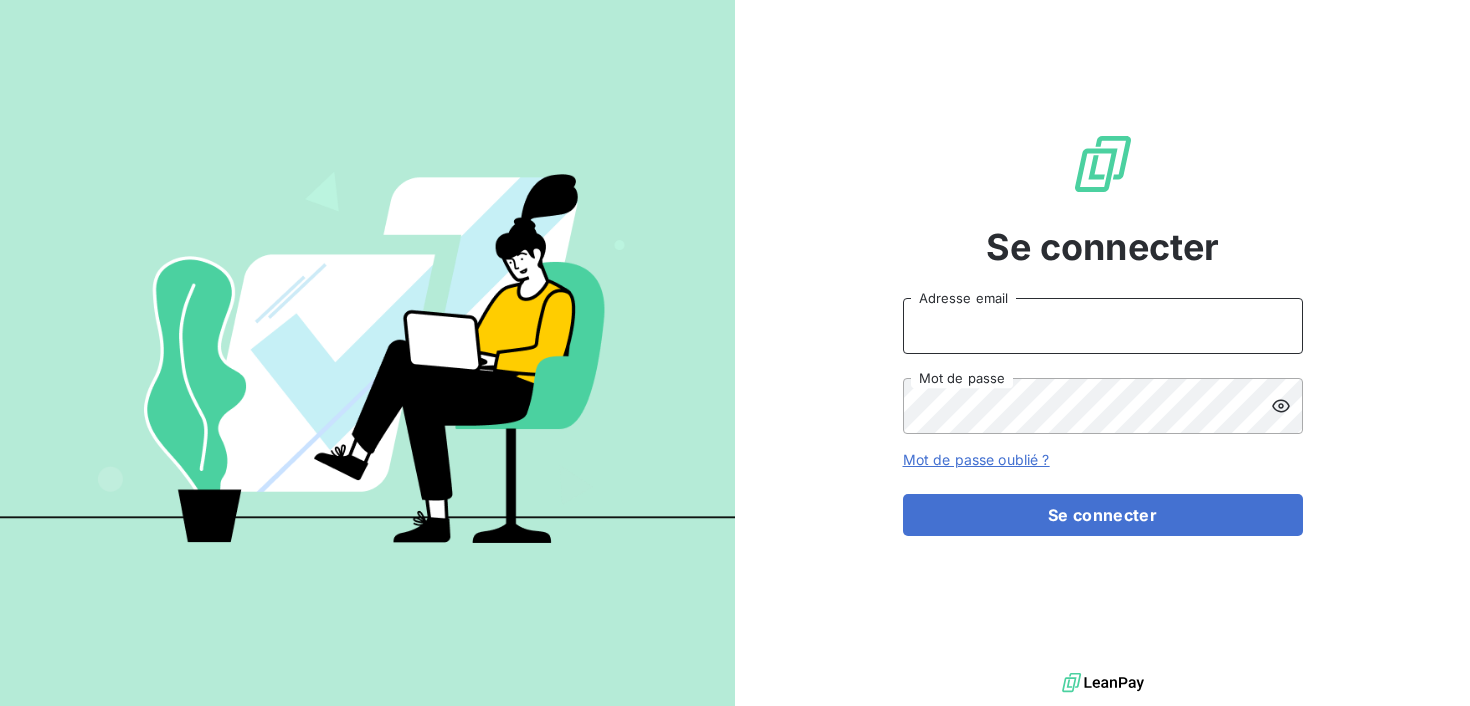 click on "Adresse email" at bounding box center (1103, 326) 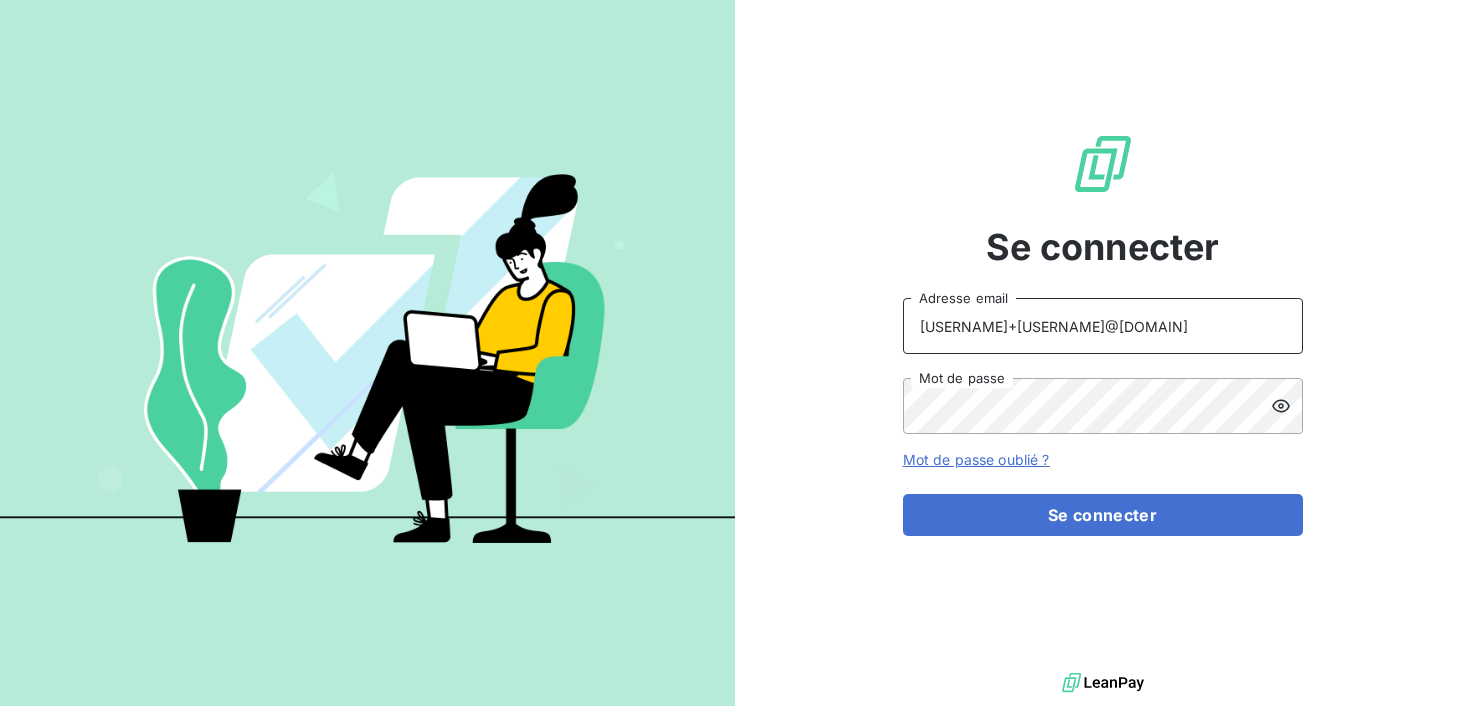 type on "[USERNAME]+[USERNAME]@[DOMAIN]" 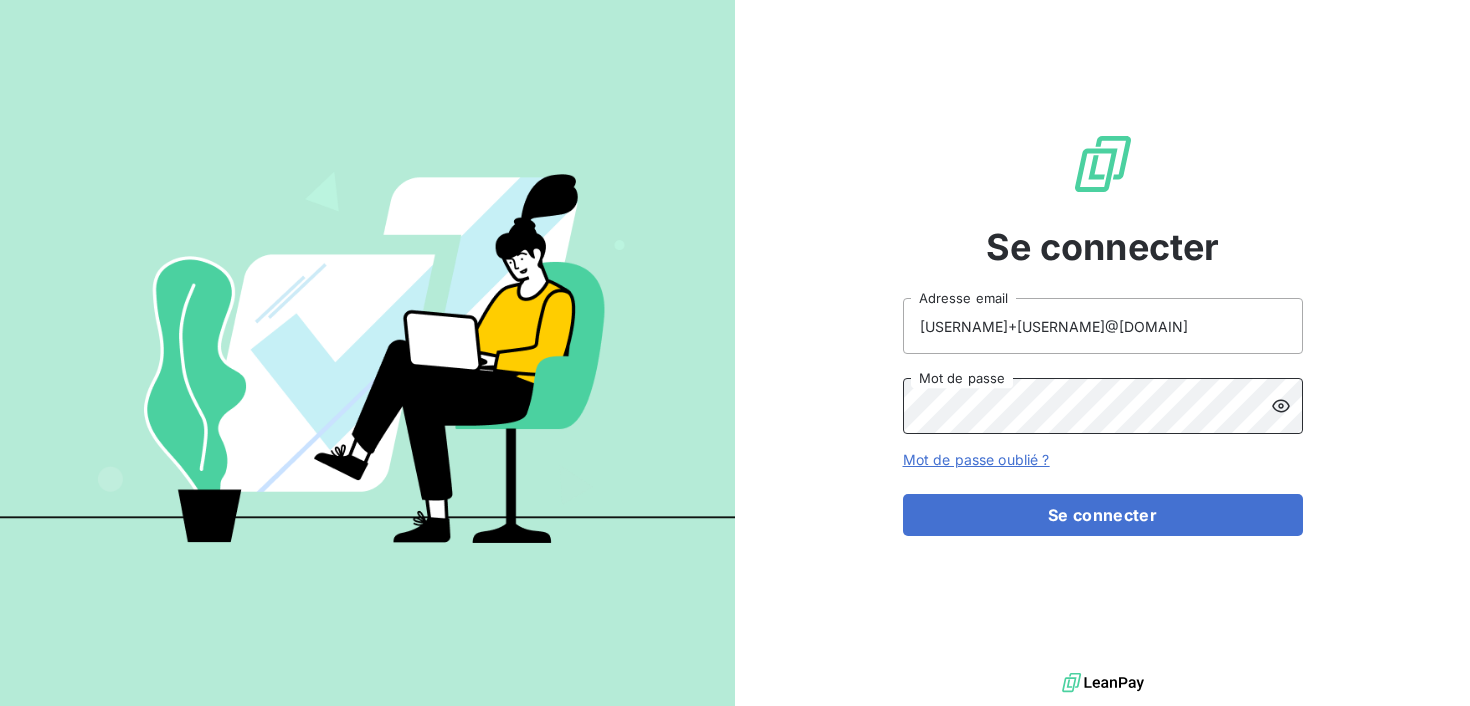 click on "Se connecter" at bounding box center (1103, 515) 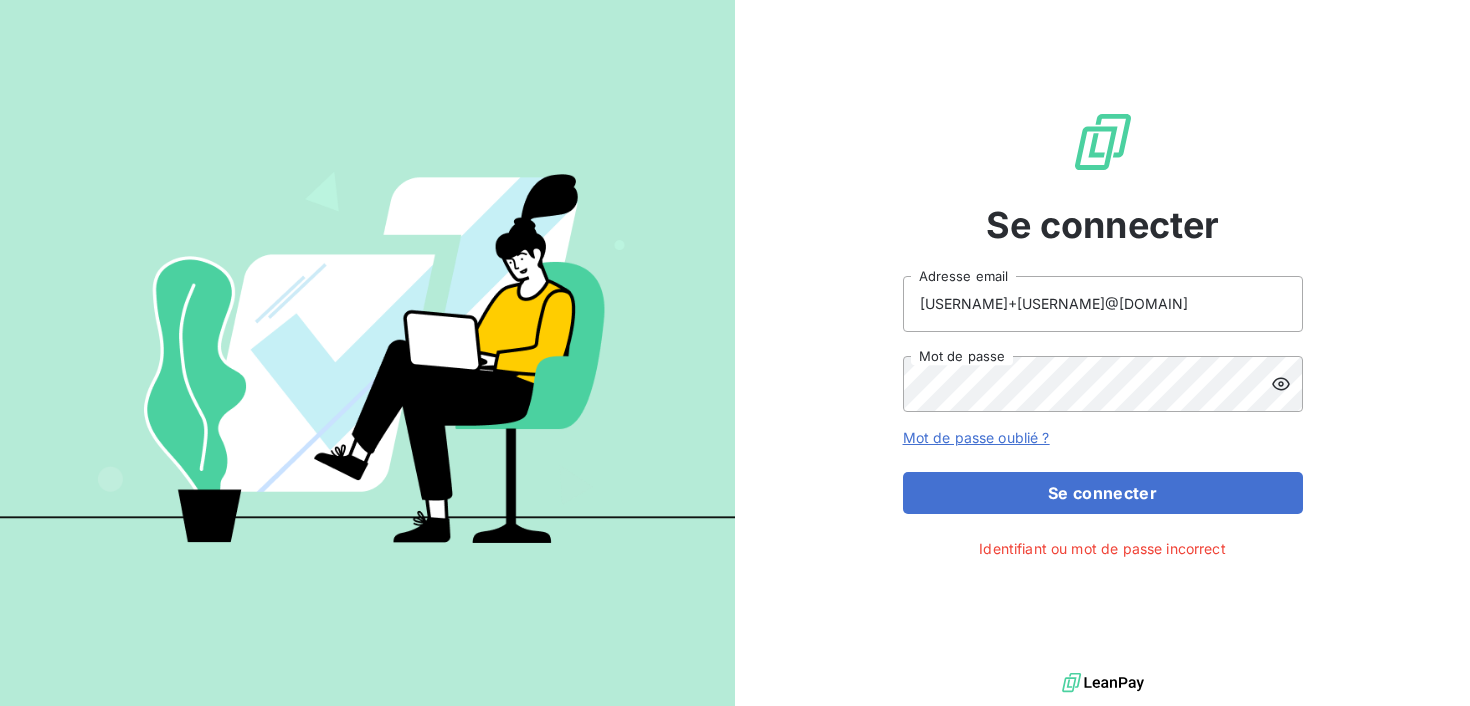 click 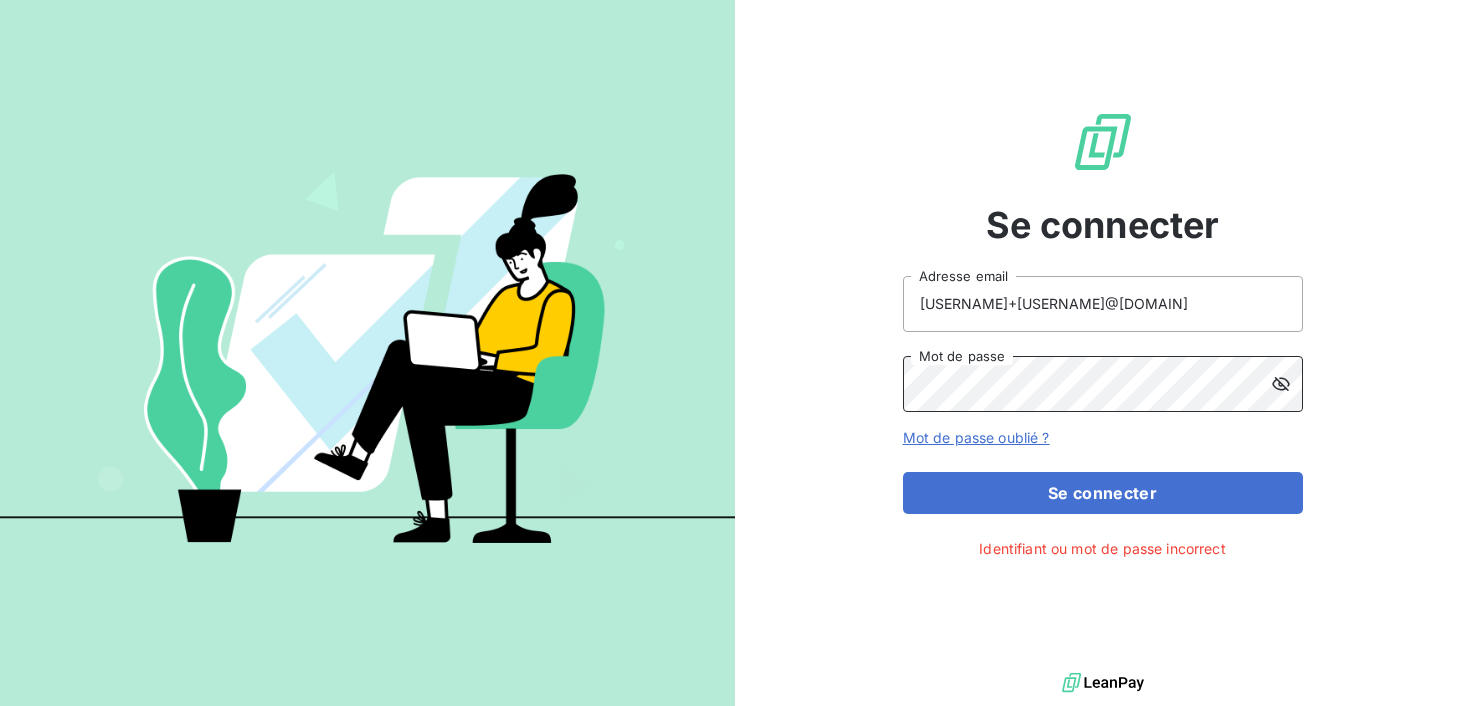 click on "Se connecter" at bounding box center [1103, 493] 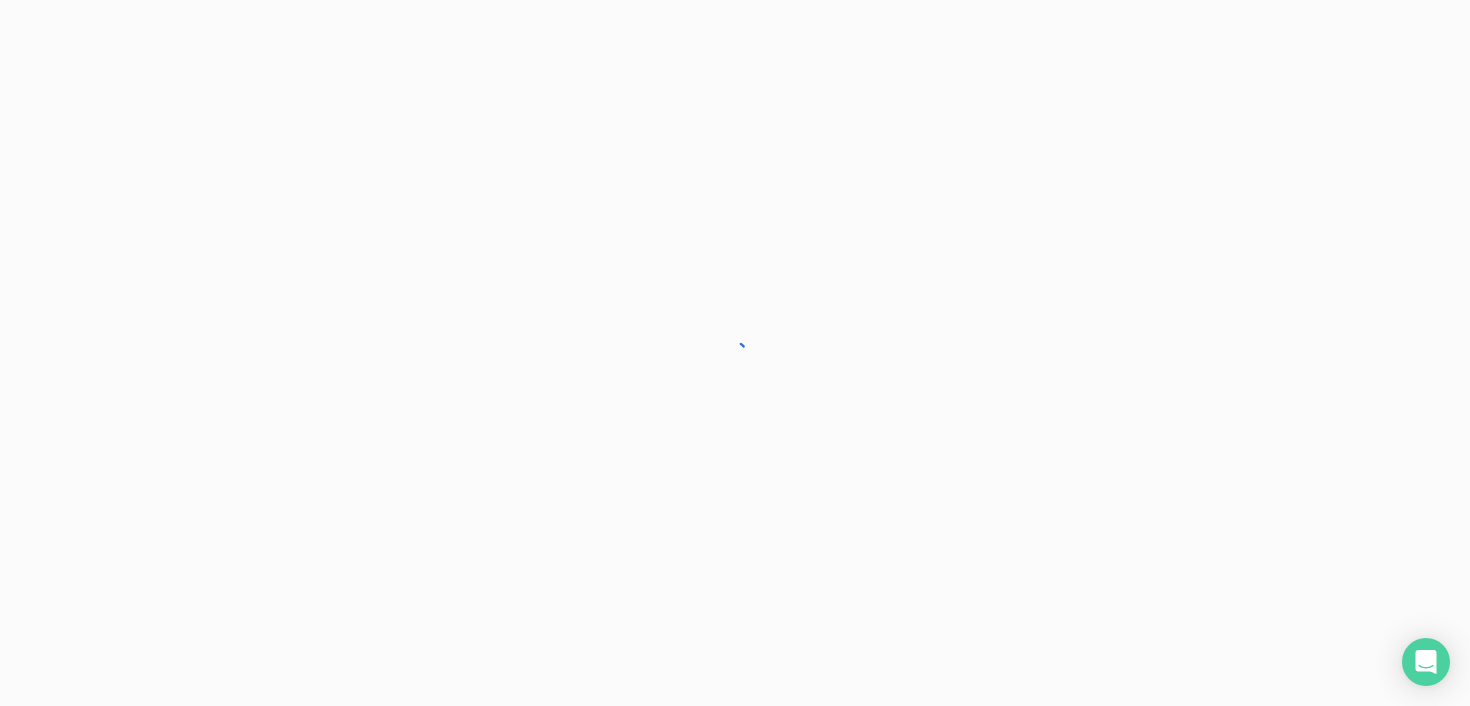 scroll, scrollTop: 0, scrollLeft: 0, axis: both 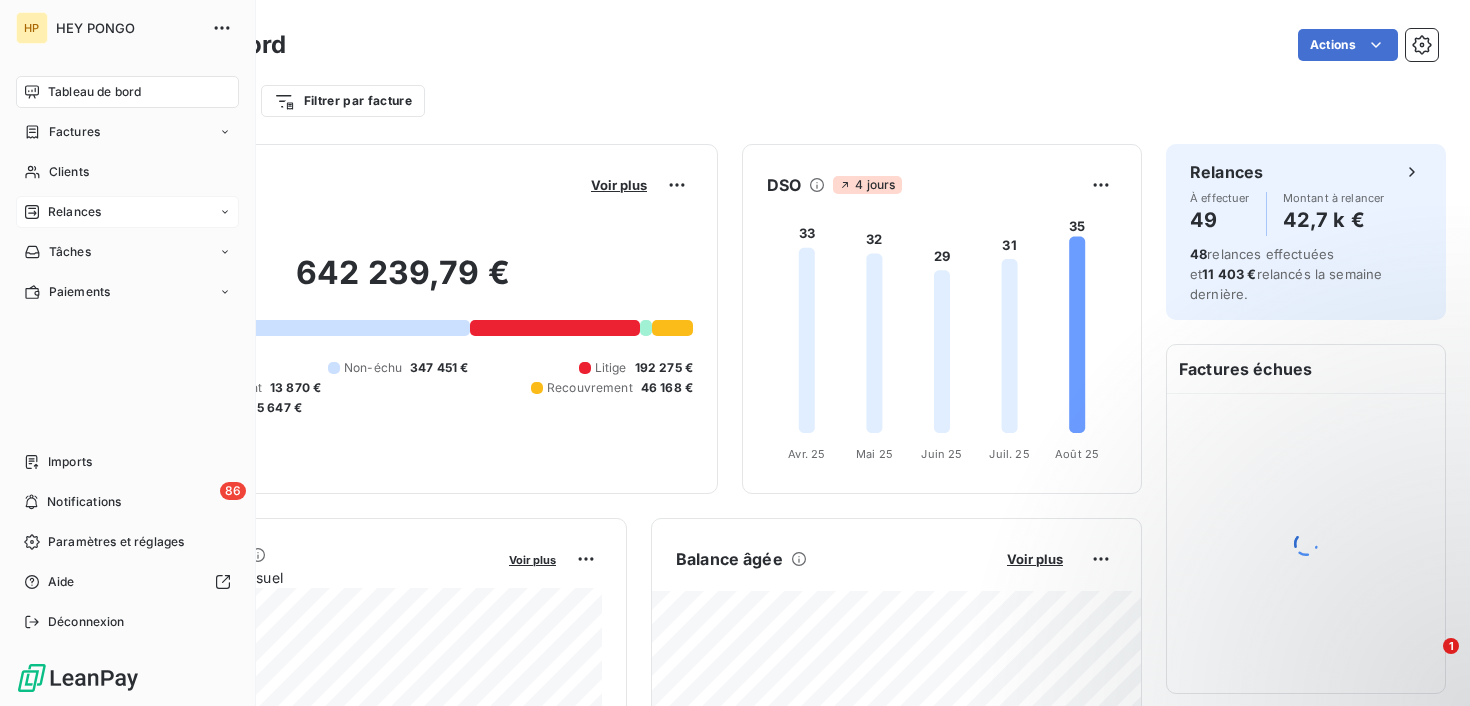 click on "Relances" at bounding box center (74, 212) 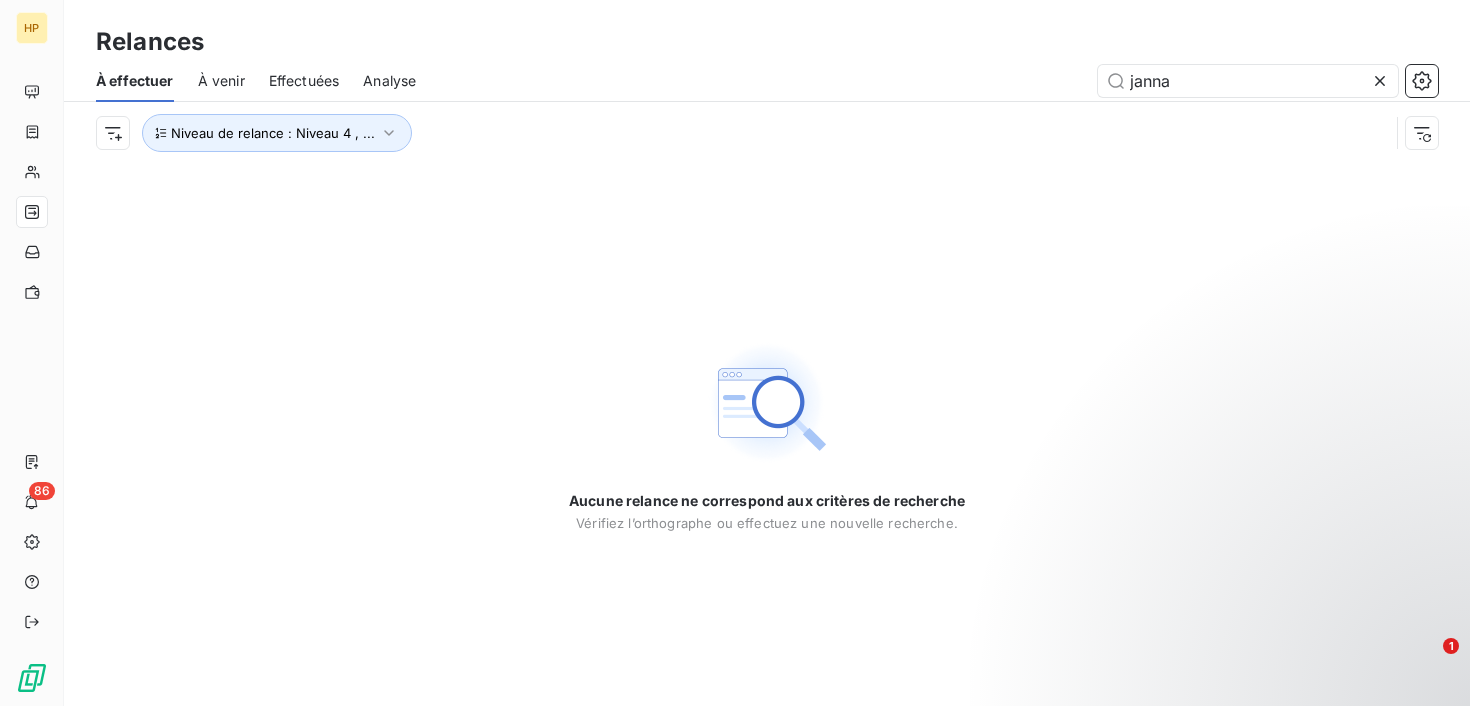 drag, startPoint x: 1208, startPoint y: 81, endPoint x: 862, endPoint y: 76, distance: 346.03613 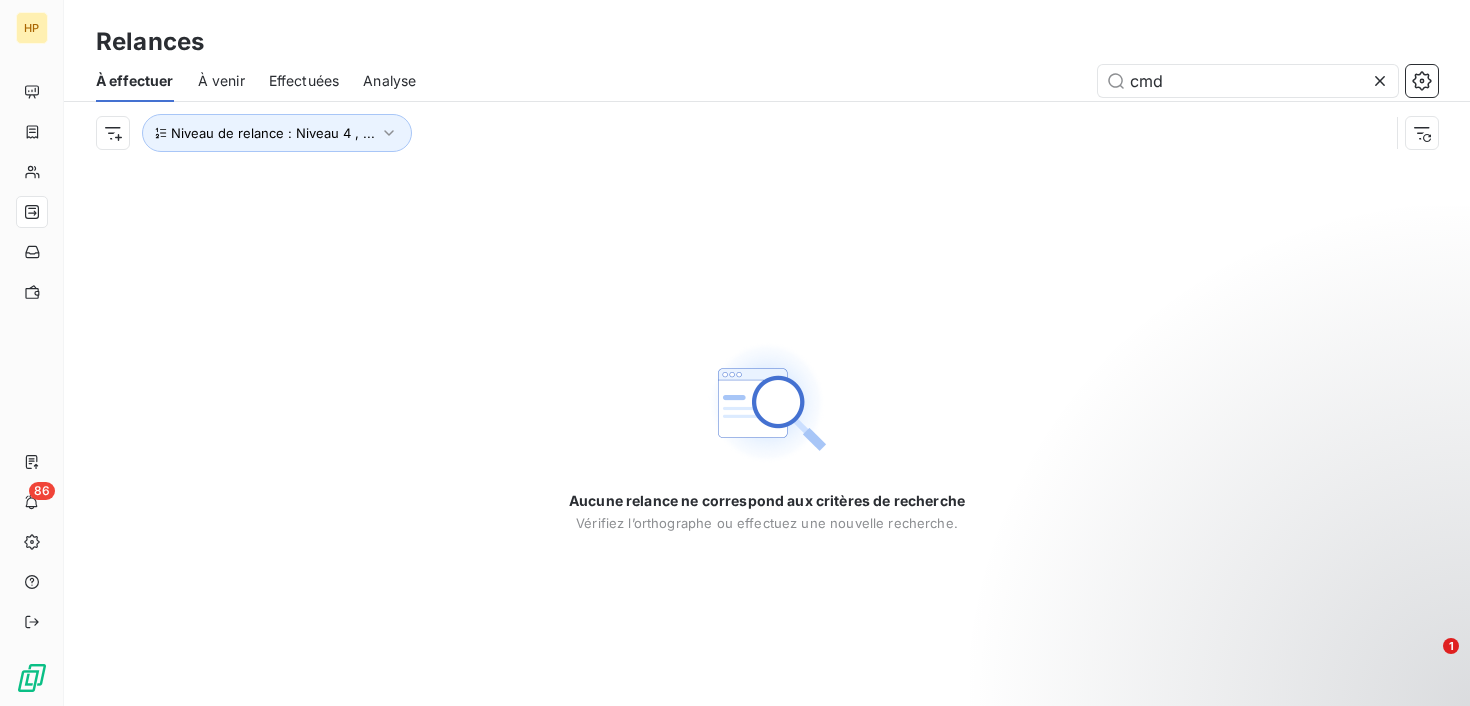 drag, startPoint x: 1182, startPoint y: 80, endPoint x: 753, endPoint y: 55, distance: 429.7278 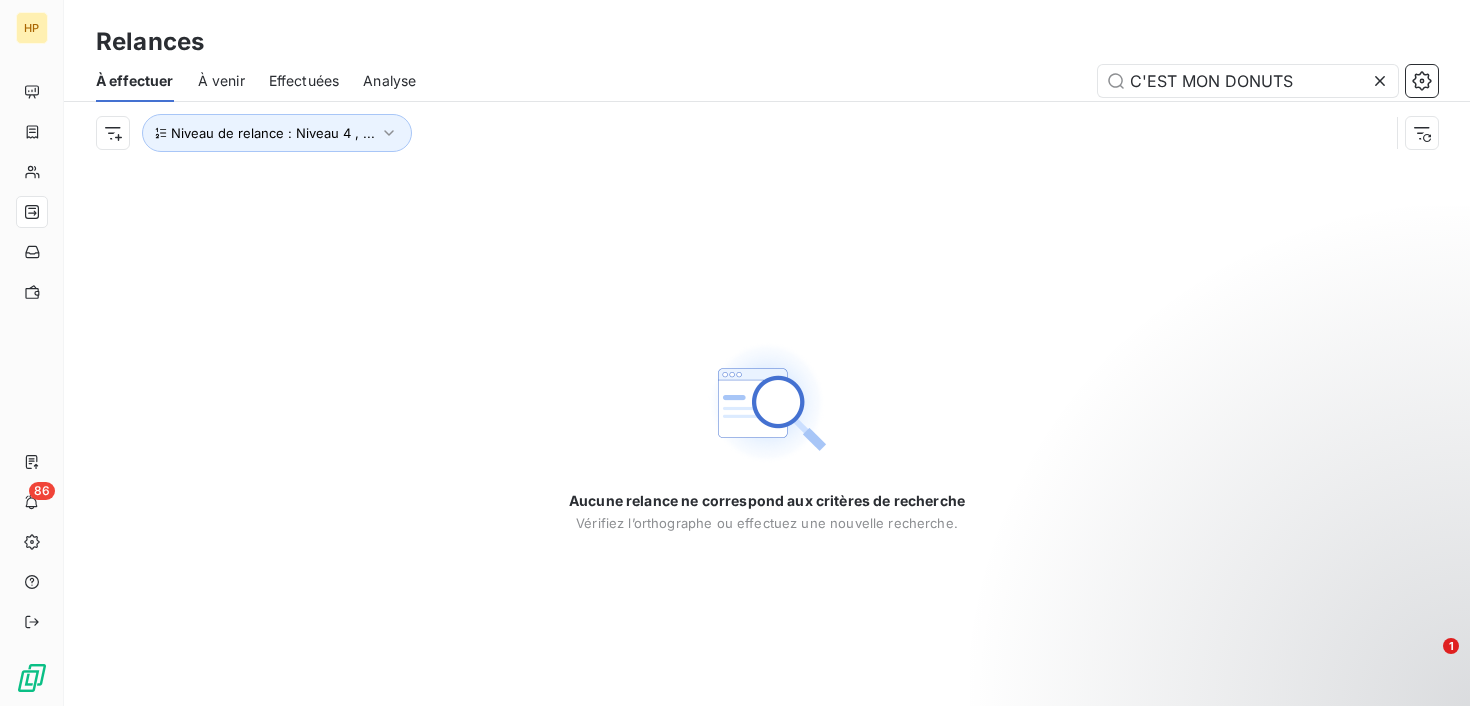type on "C'EST MON DONUTS" 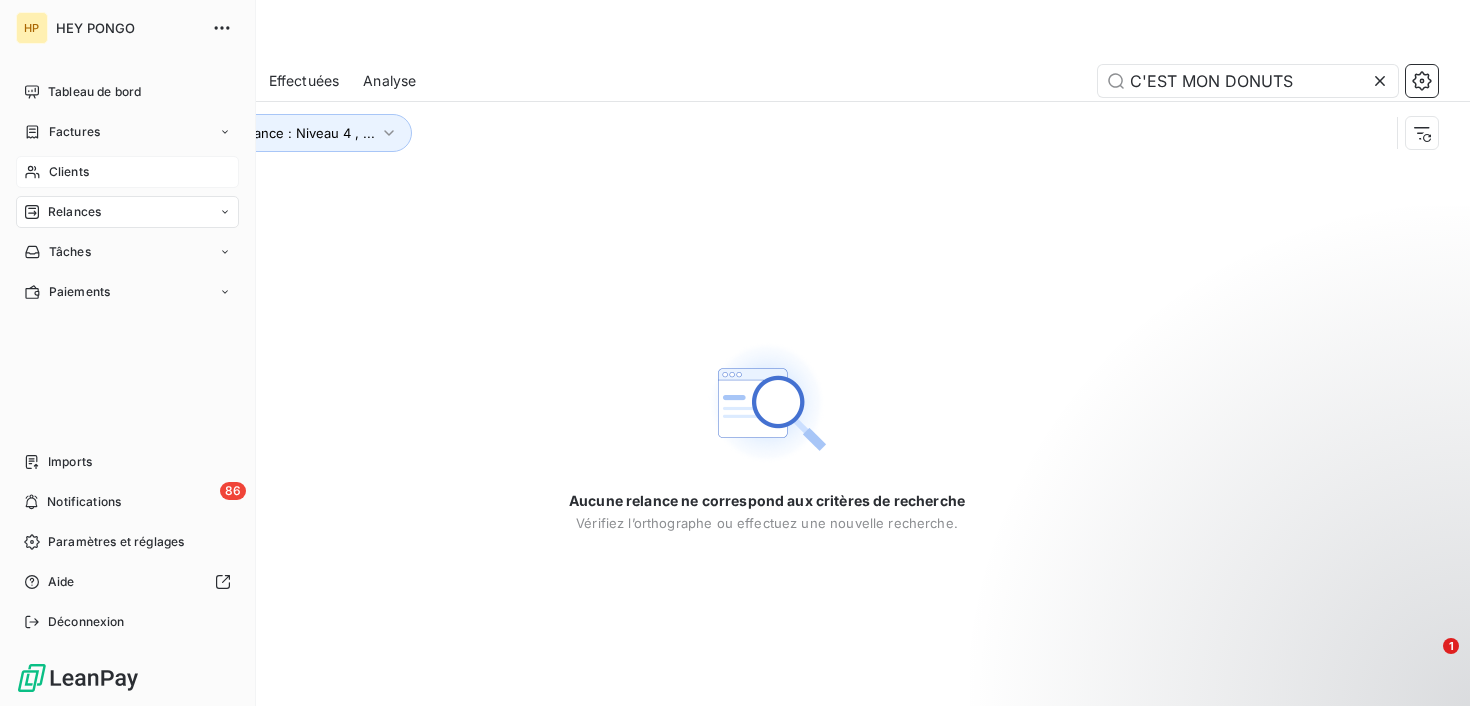click on "Clients" at bounding box center (69, 172) 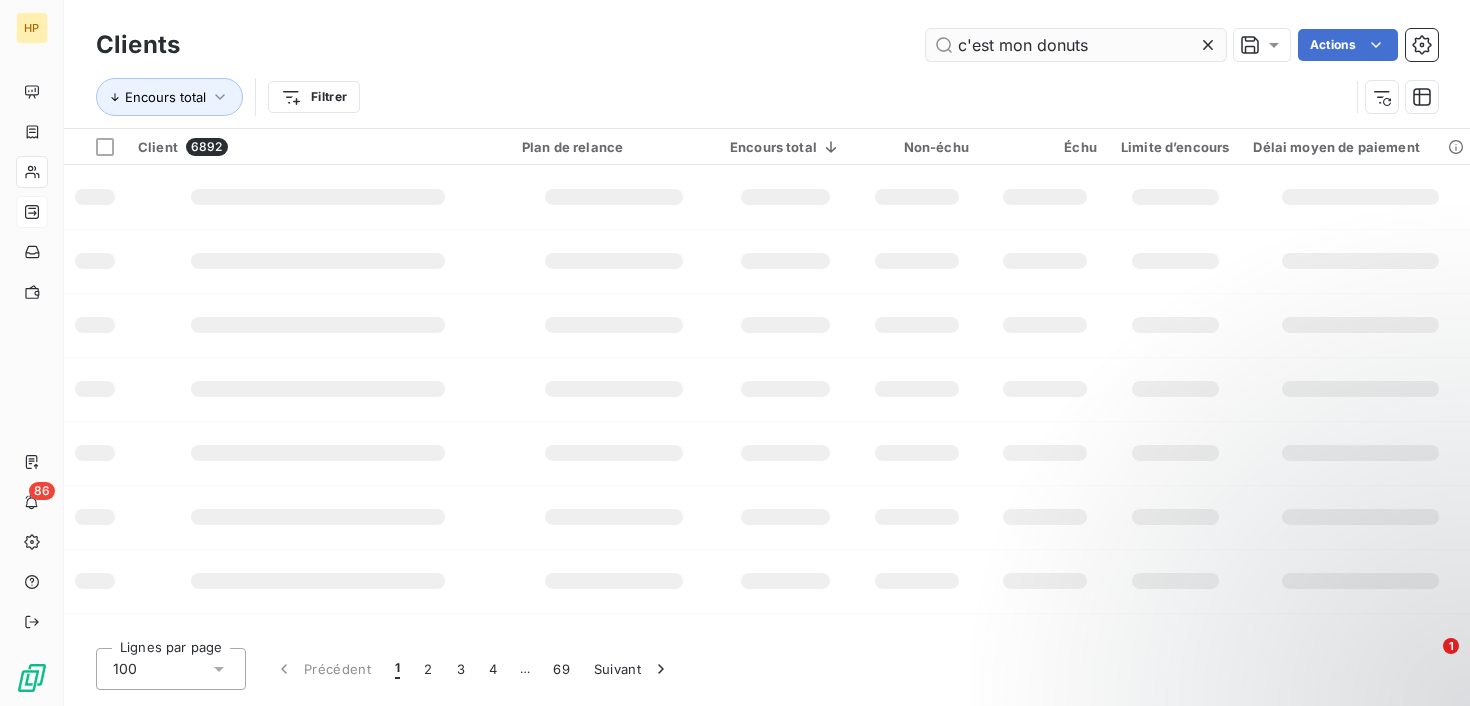 type on "c'est mon donuts" 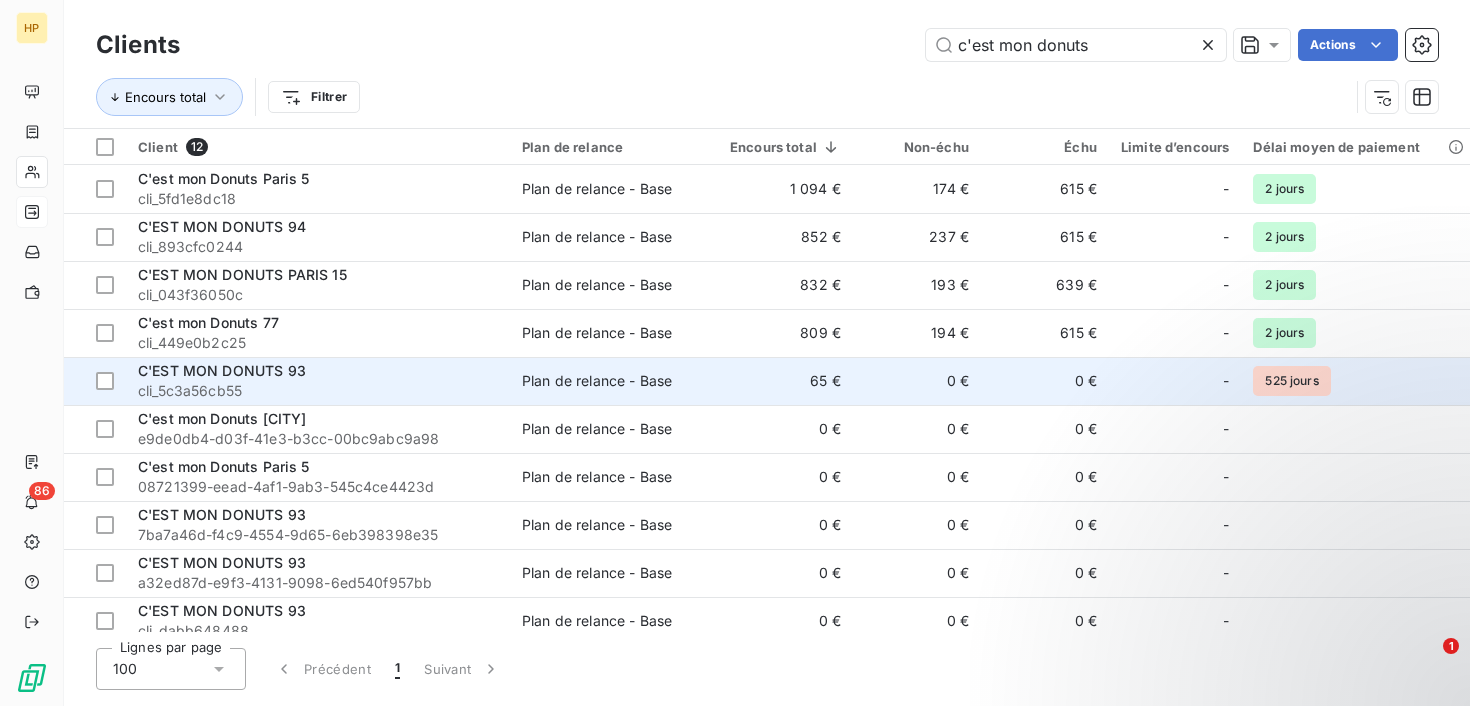 scroll, scrollTop: 117, scrollLeft: 0, axis: vertical 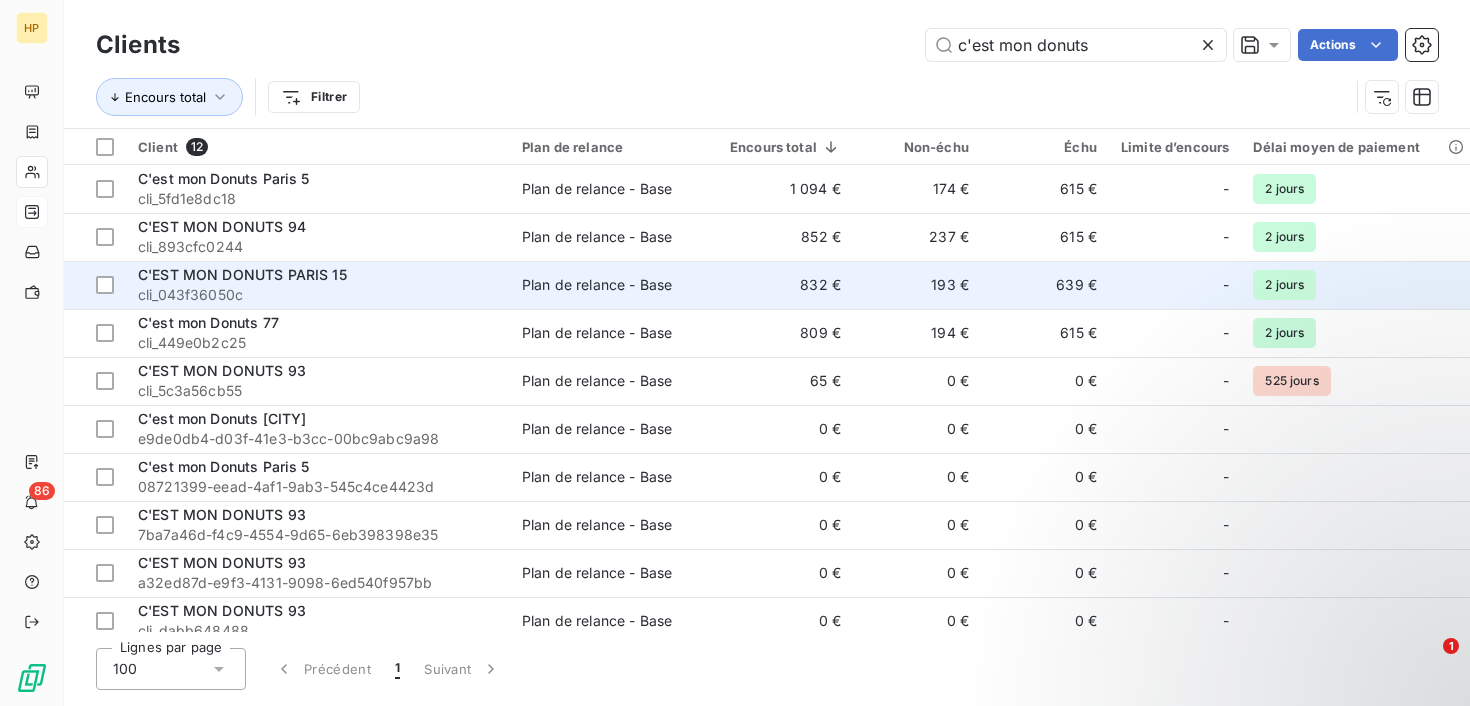 click on "Plan de relance - Base" at bounding box center [597, 285] 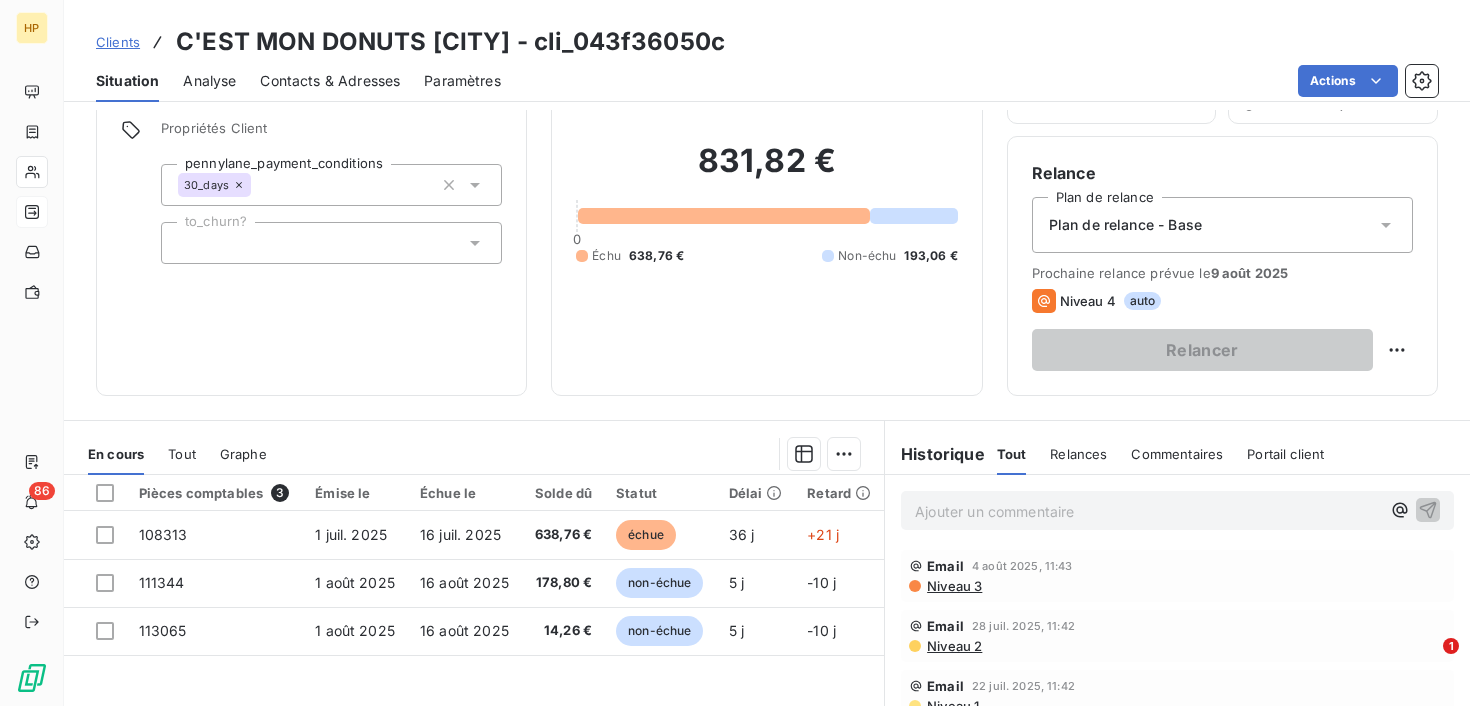 scroll, scrollTop: 143, scrollLeft: 0, axis: vertical 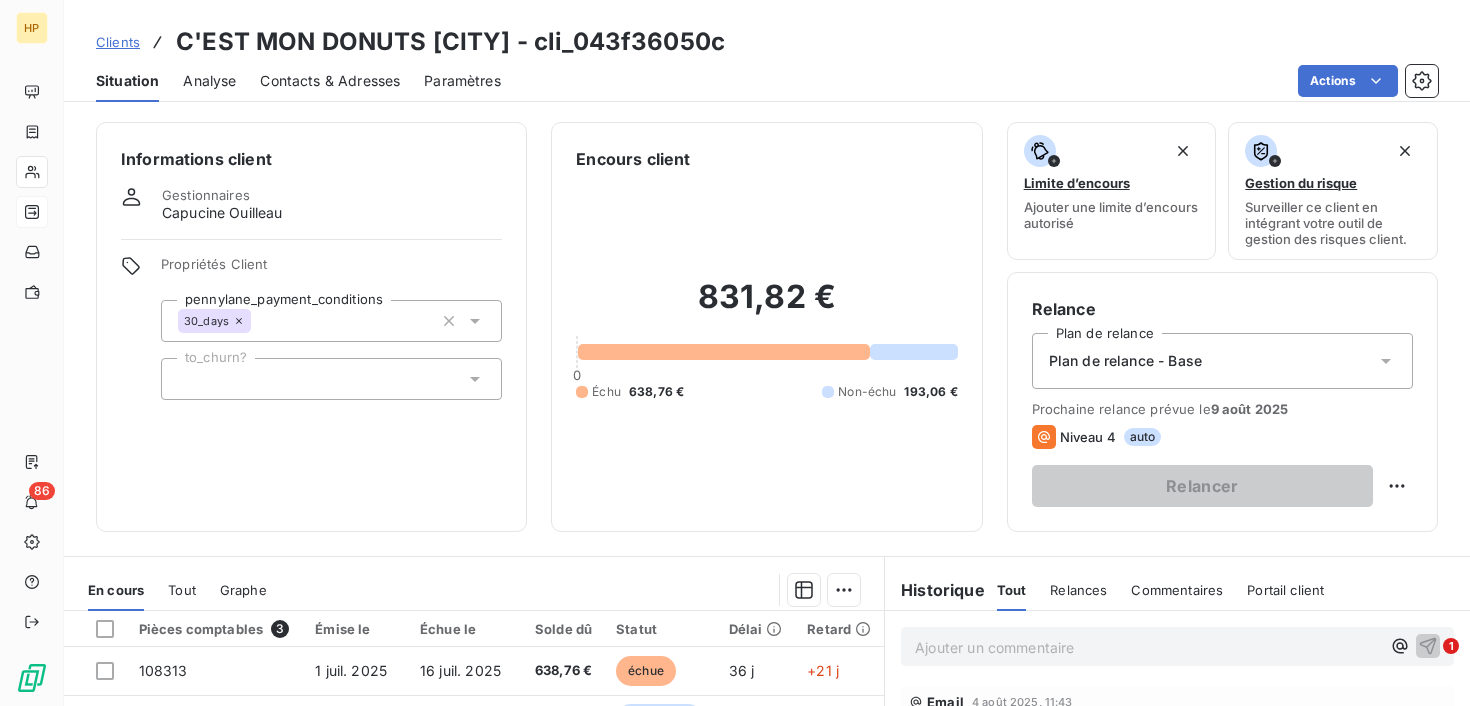 click on "Plan de relance - Base" at bounding box center (1222, 361) 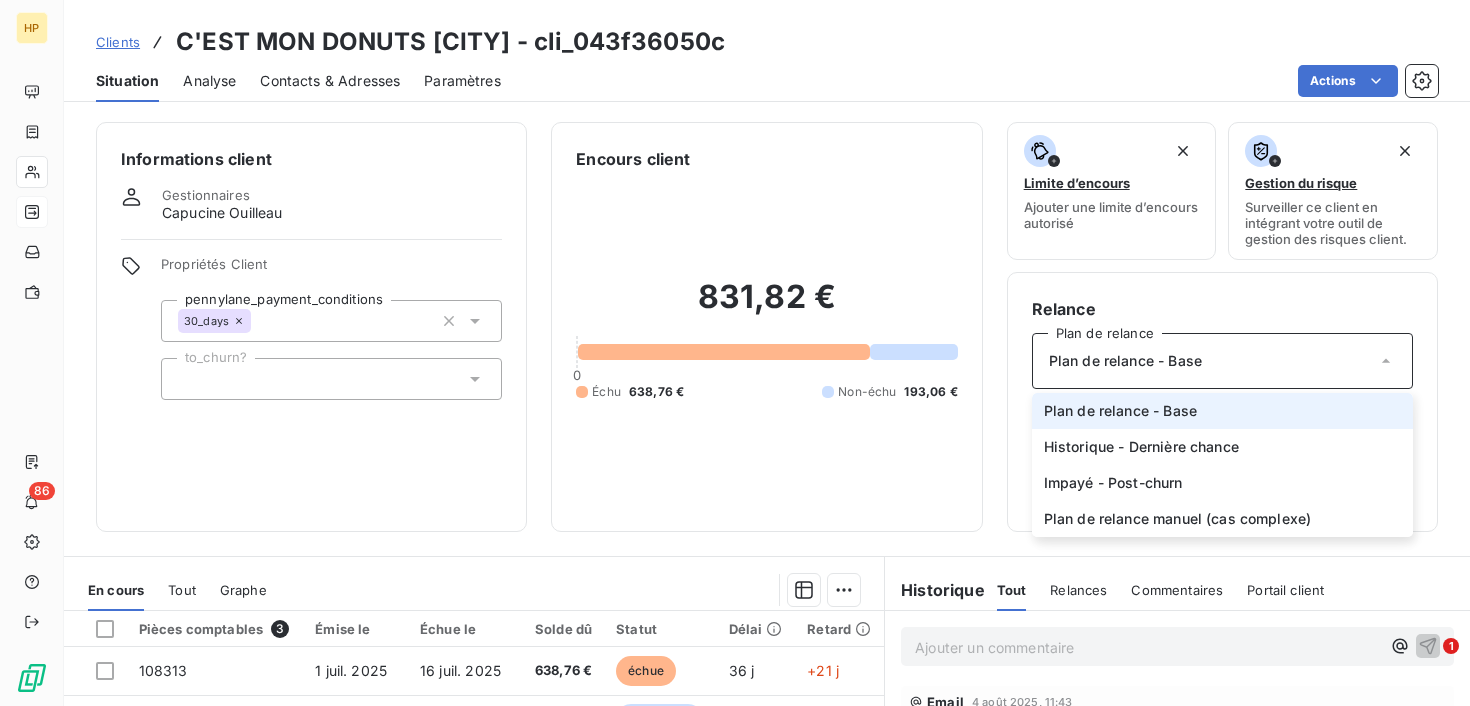 click on "Relance Plan de relance Plan de relance - Base Plan de relance - Base Historique - Dernière chance Impayé - Post-churn Plan de relance manuel (cas complexe) Prochaine relance prévue le  9 août 2025 Niveau 4 auto Relancer" at bounding box center (1222, 402) 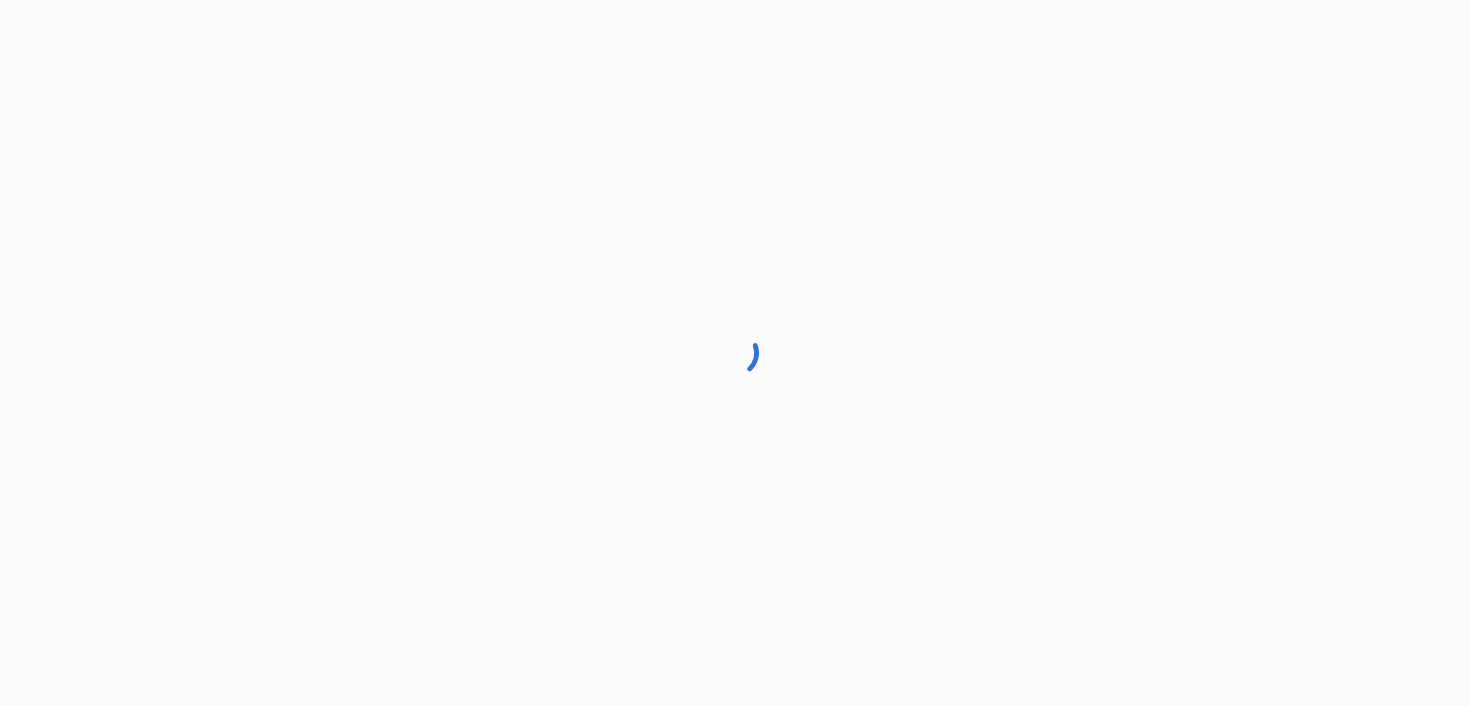scroll, scrollTop: 0, scrollLeft: 0, axis: both 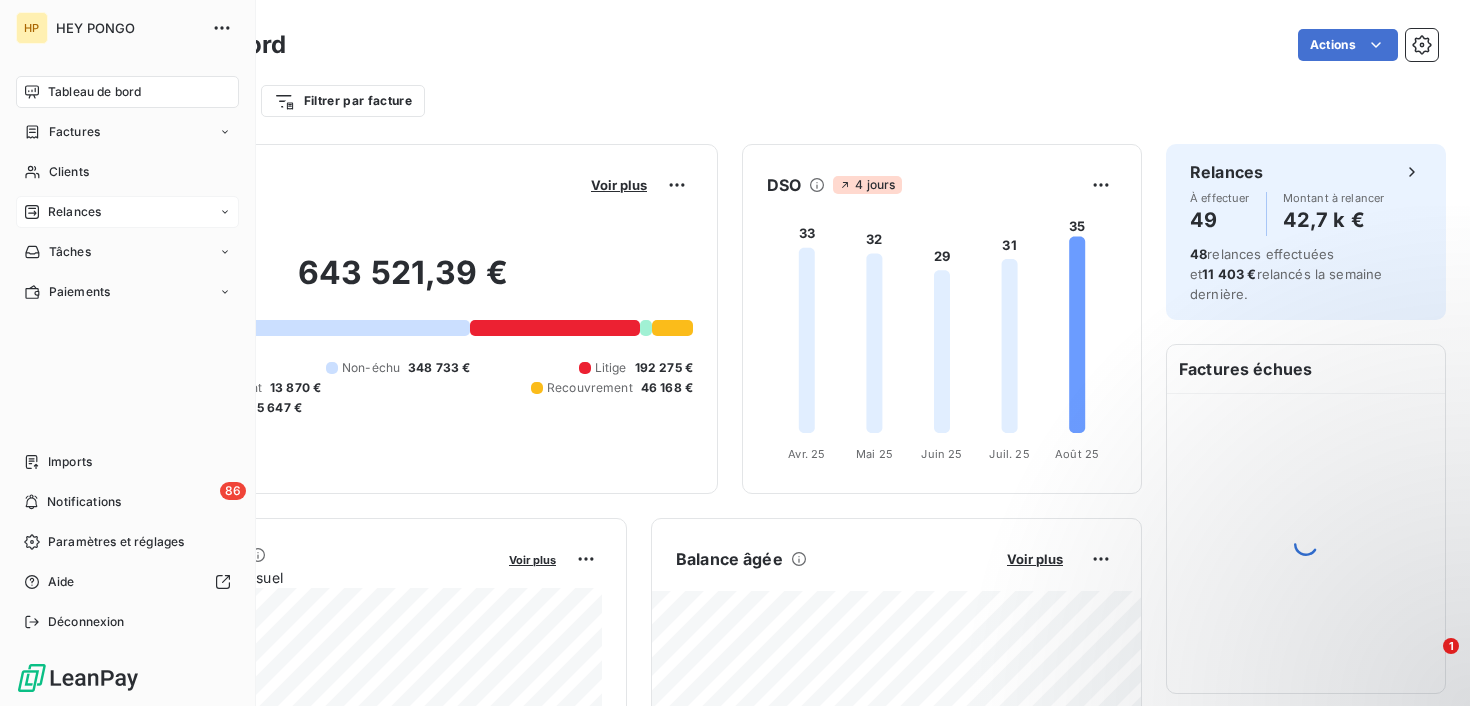 click on "Relances" at bounding box center [127, 212] 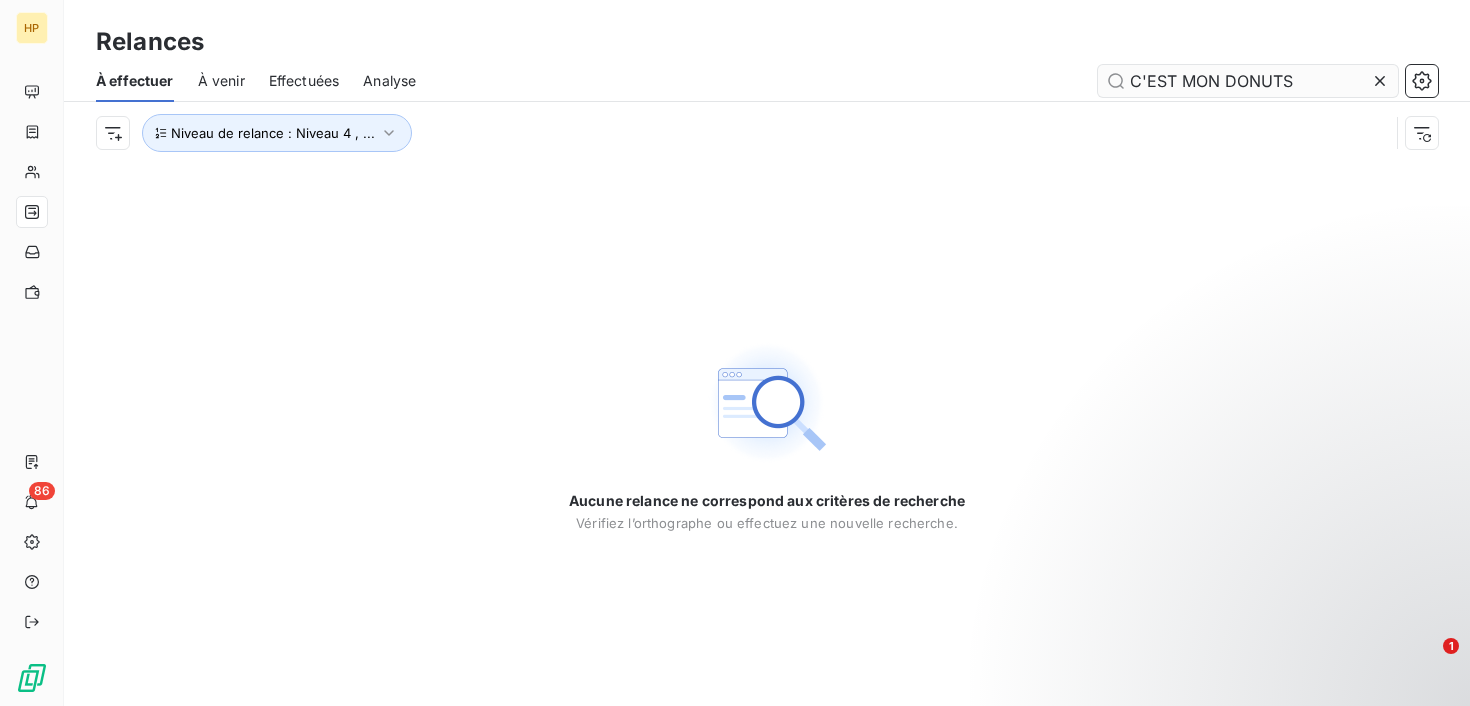 drag, startPoint x: 1288, startPoint y: 66, endPoint x: 1322, endPoint y: 84, distance: 38.470768 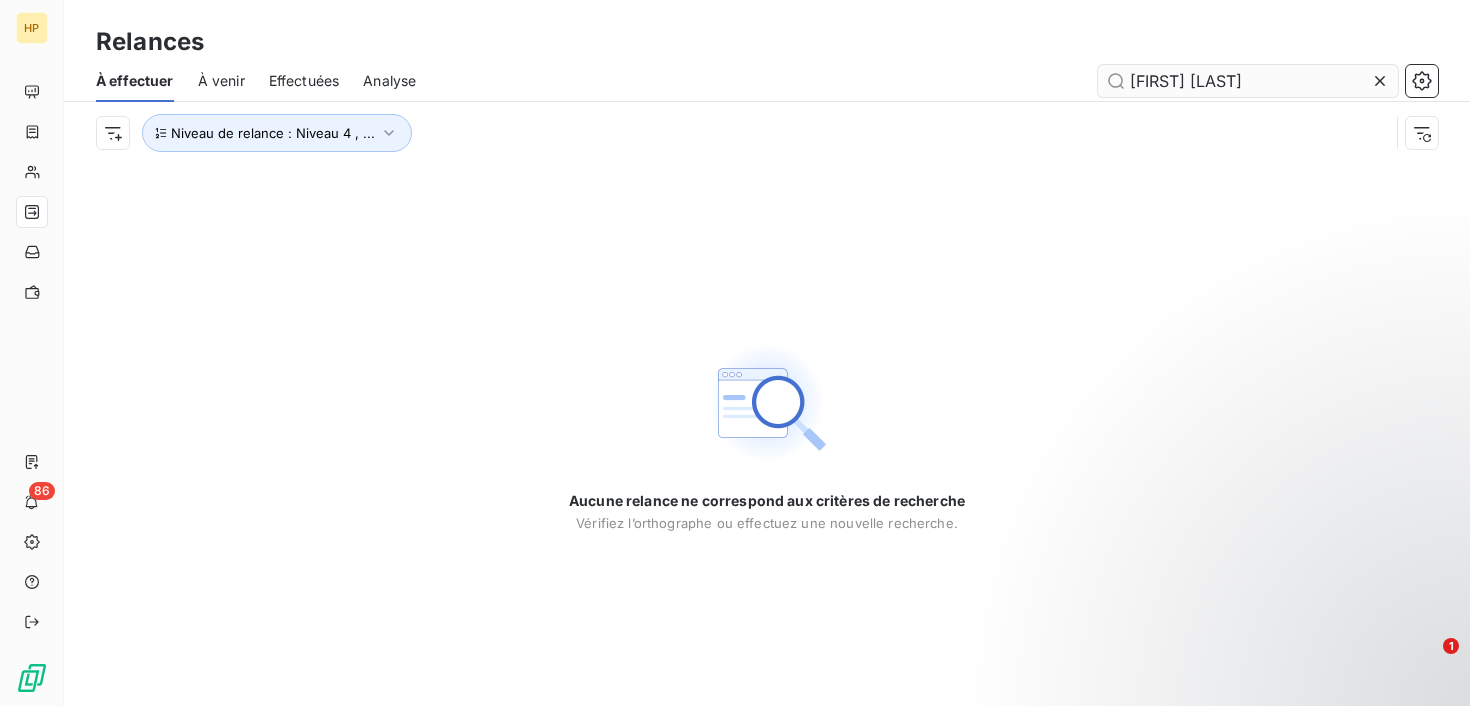 click on "janna food" at bounding box center [1248, 81] 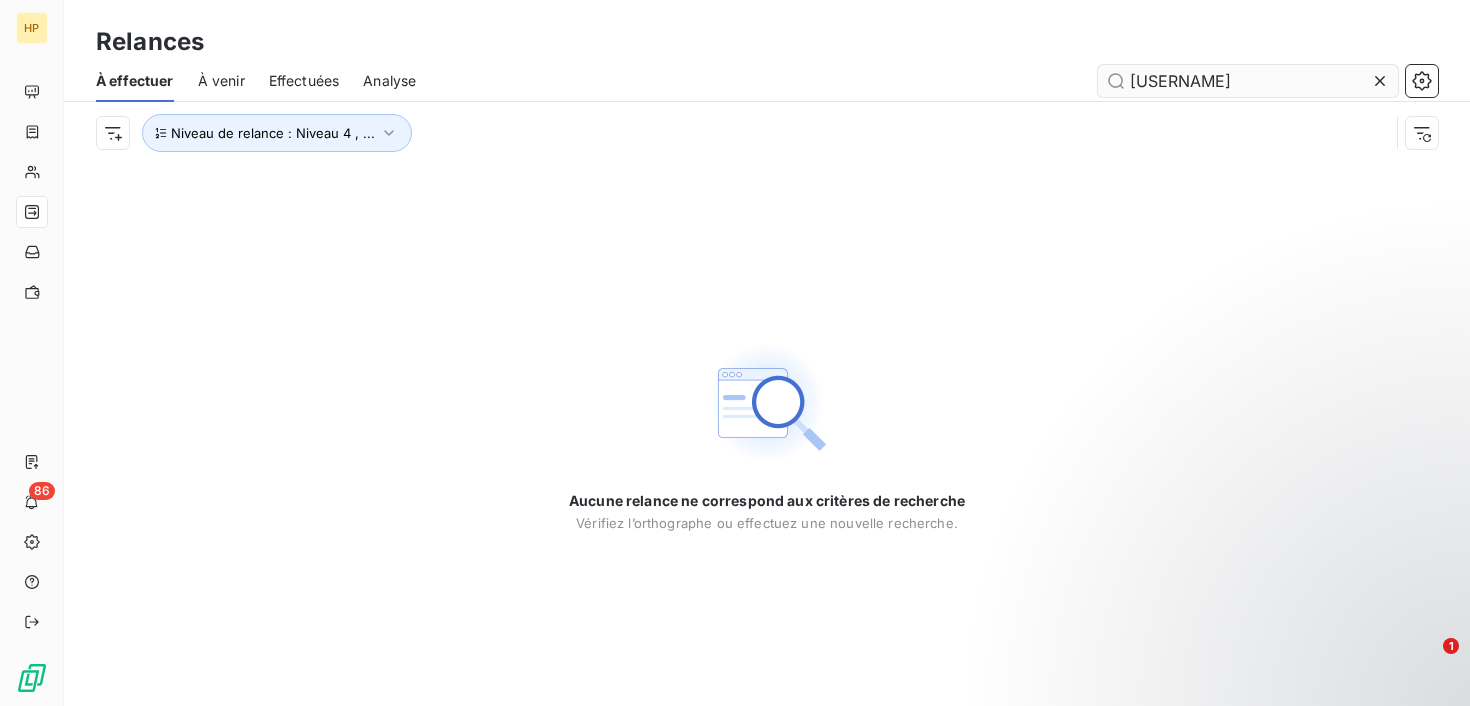 type on "jannafood" 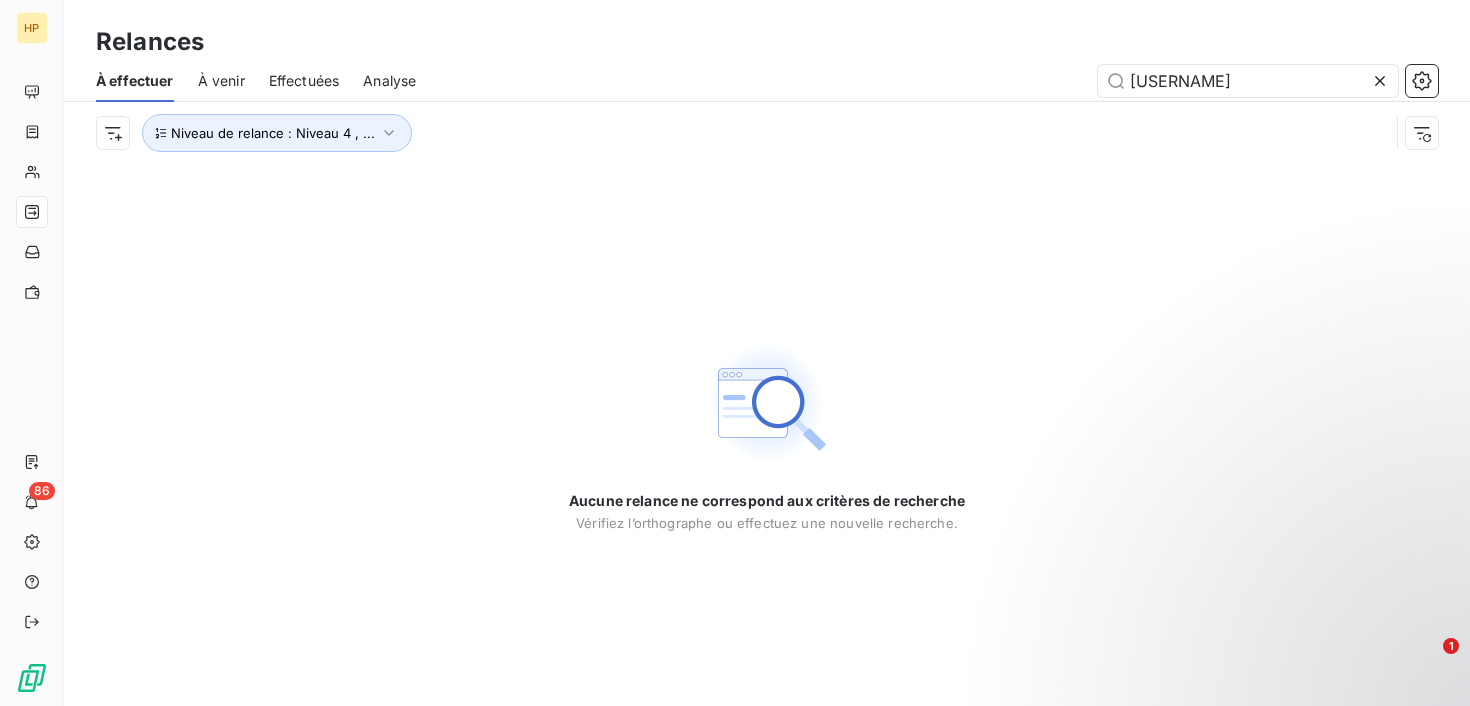 click on "Effectuées" at bounding box center [304, 81] 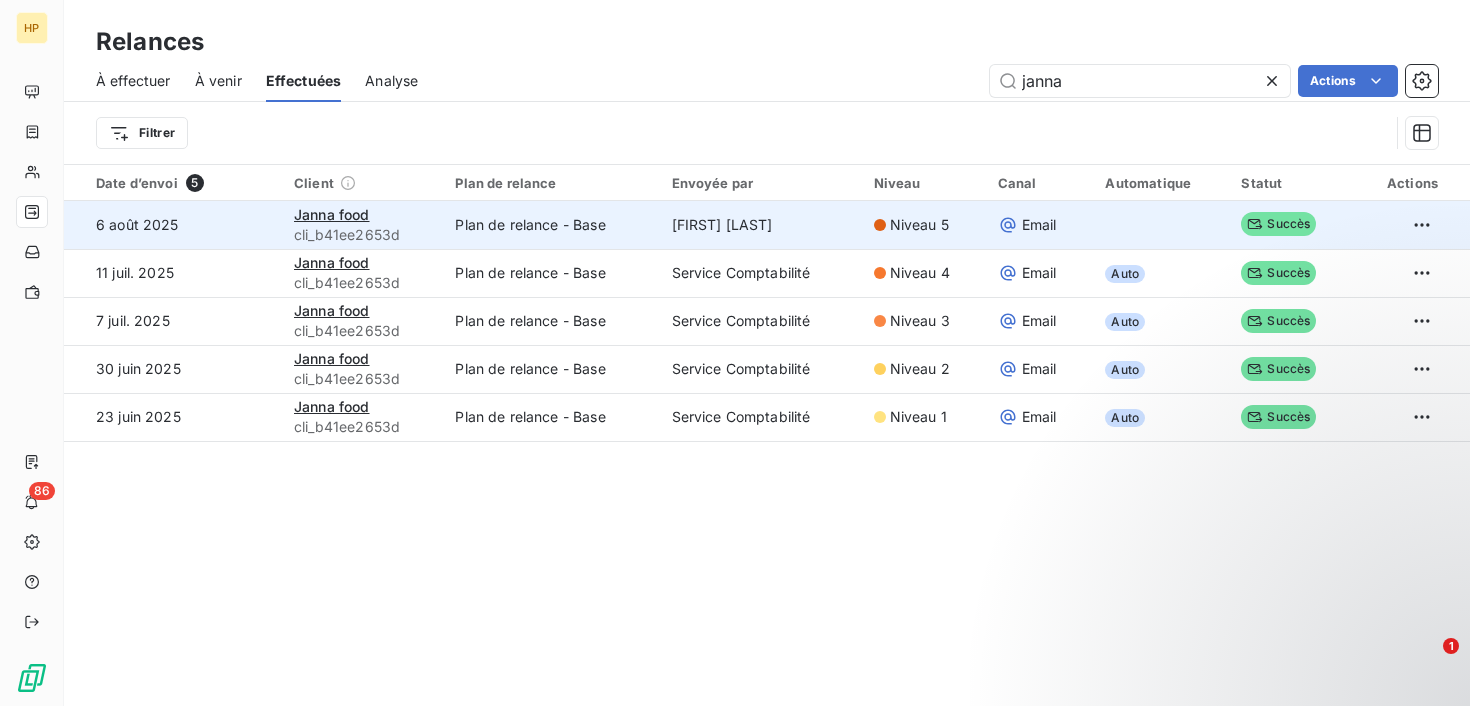 click on "Sara Guermoudi" at bounding box center [761, 225] 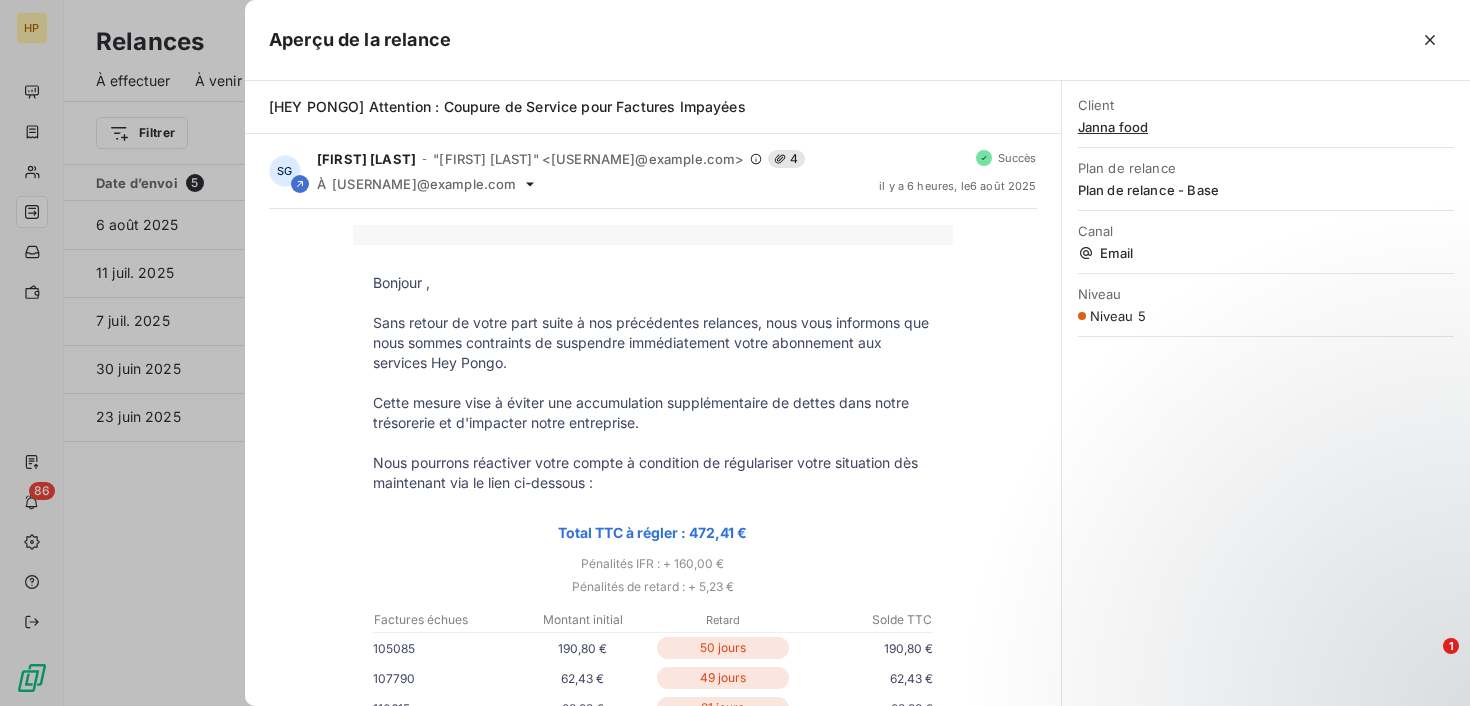 click on "Janna food" at bounding box center (1266, 127) 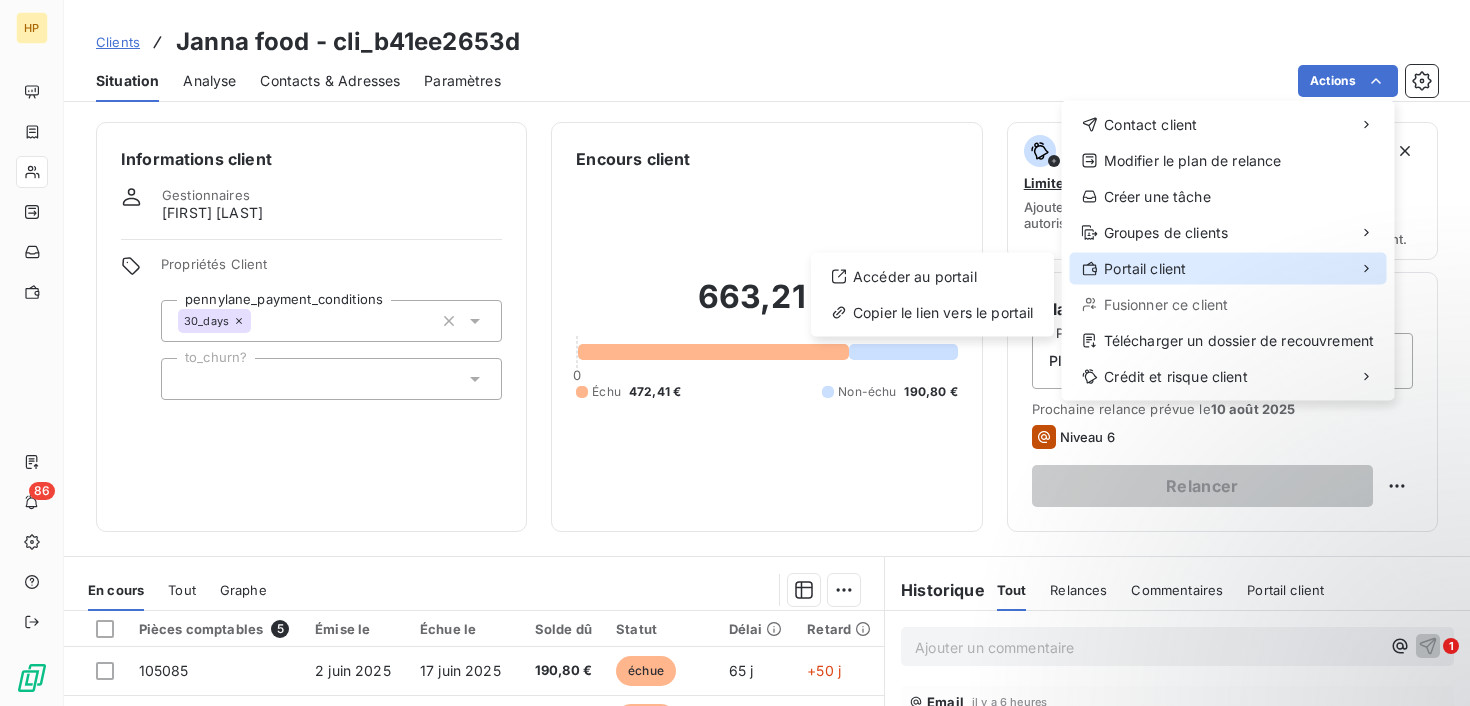 click on "Portail client" at bounding box center [1145, 269] 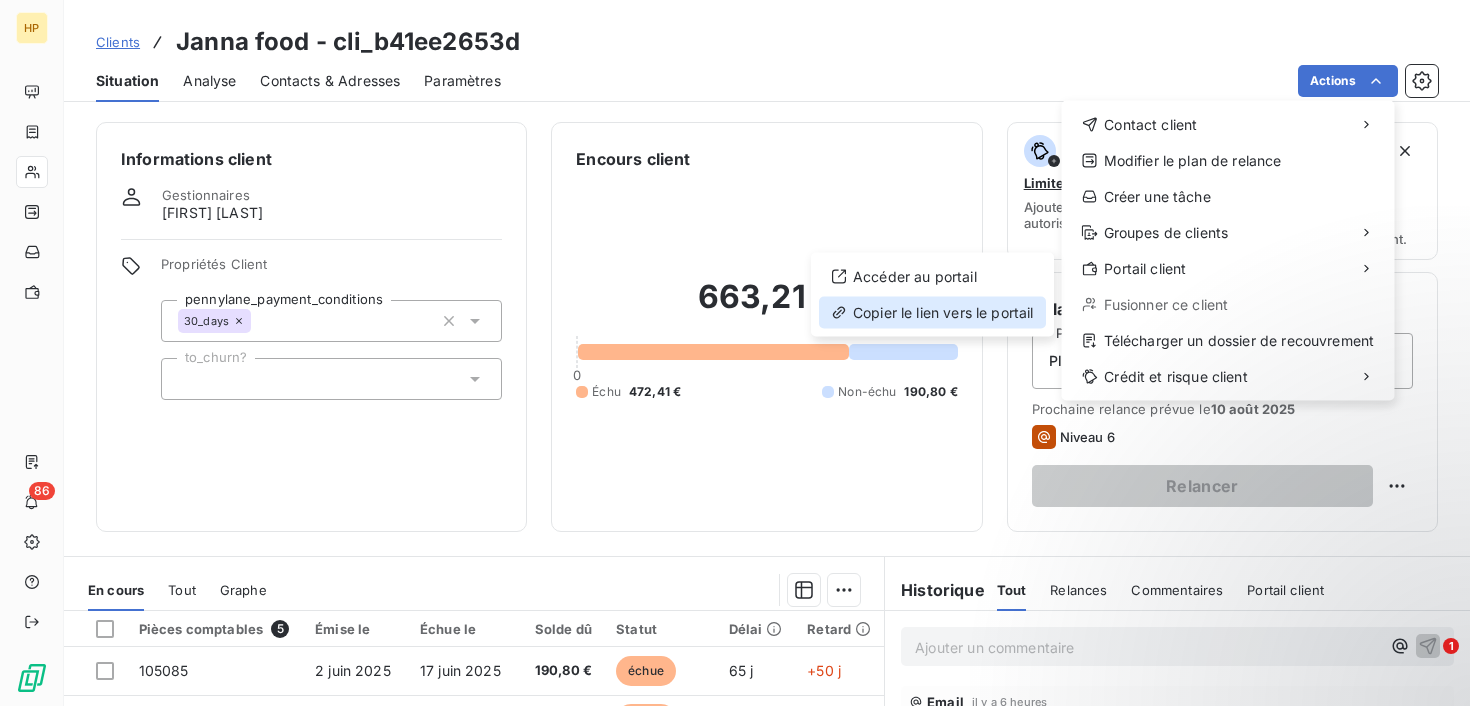 click on "Copier le lien vers le portail" at bounding box center (932, 313) 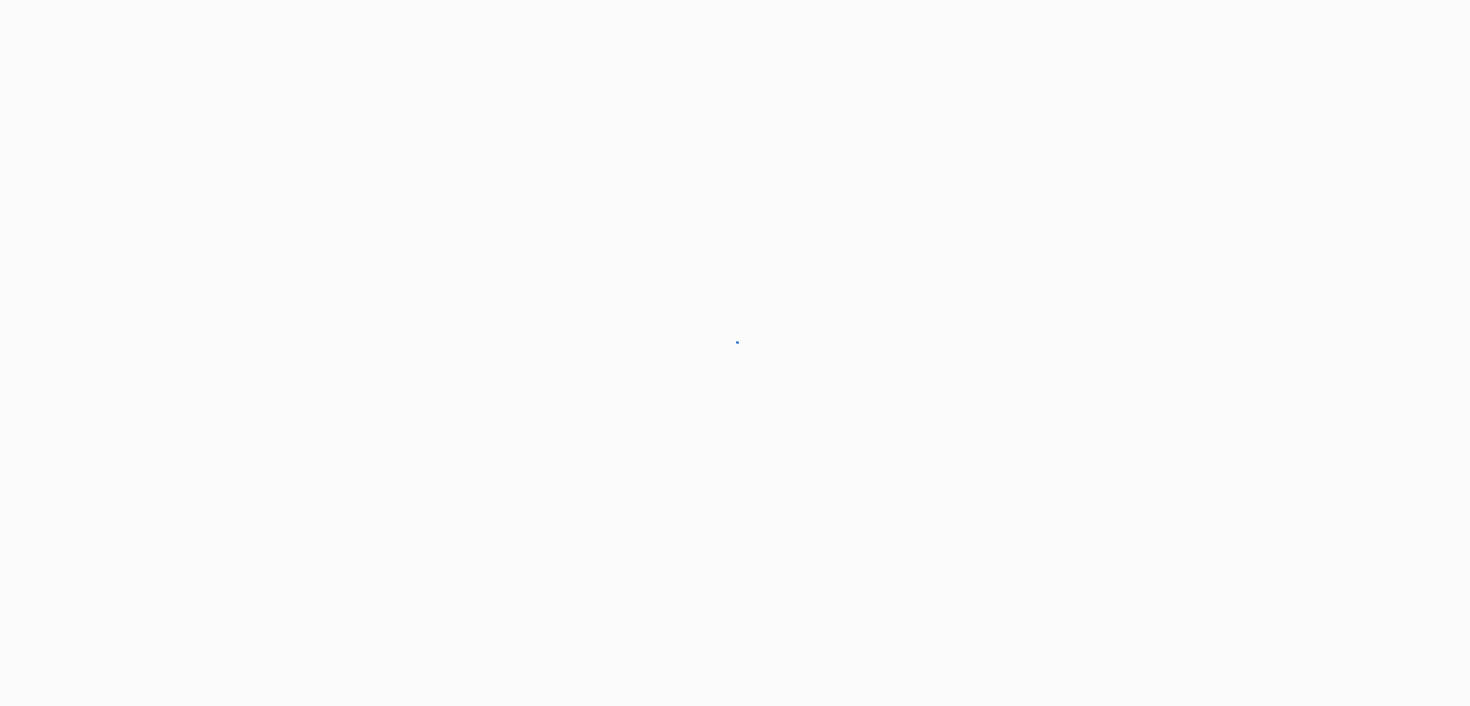 scroll, scrollTop: 0, scrollLeft: 0, axis: both 